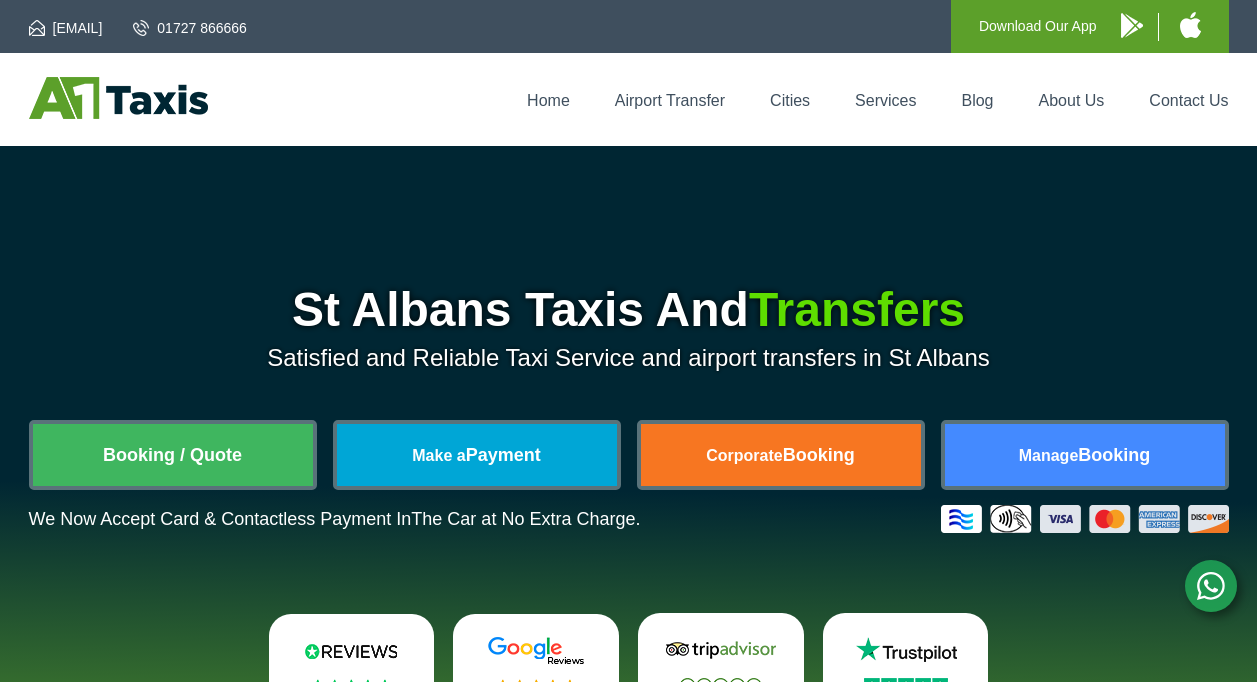 scroll, scrollTop: 0, scrollLeft: 0, axis: both 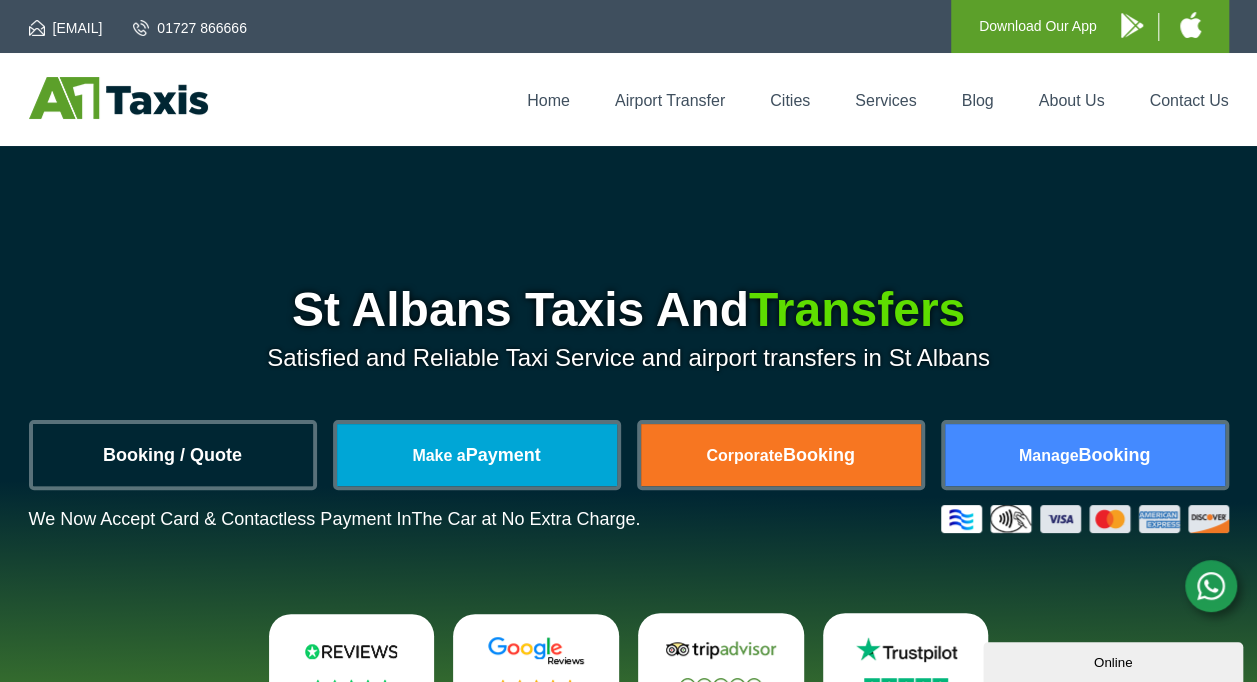 click on "Booking / Quote" at bounding box center (173, 455) 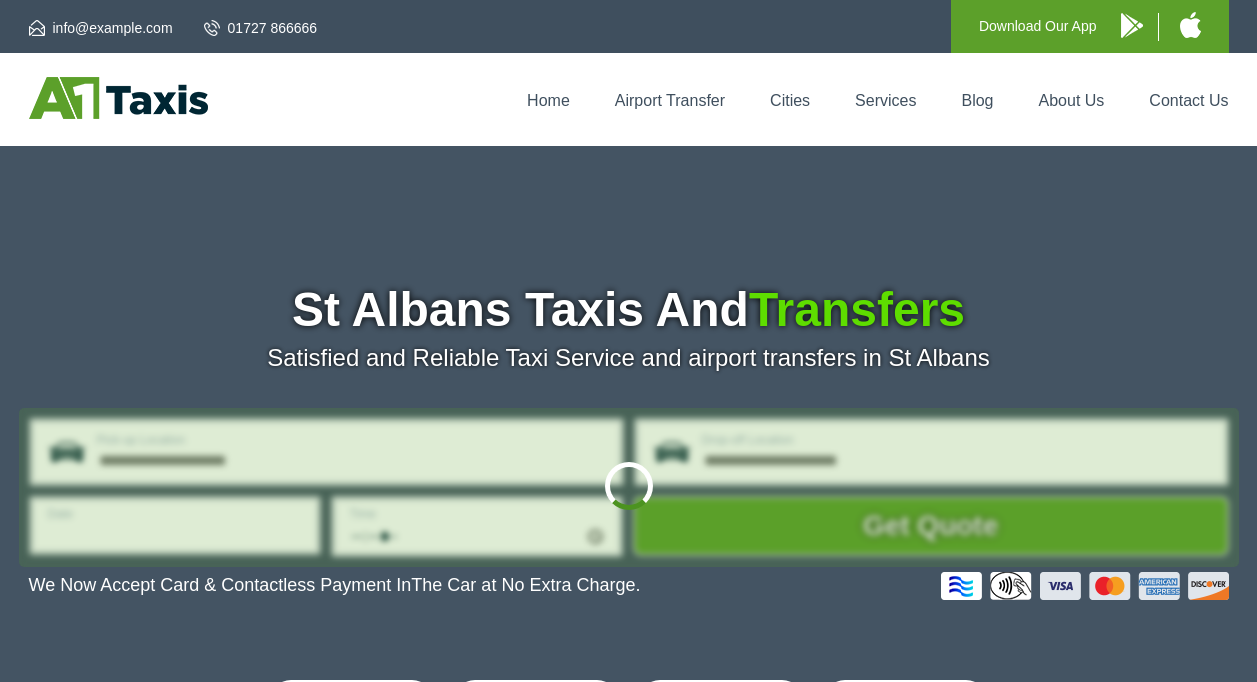 scroll, scrollTop: 0, scrollLeft: 0, axis: both 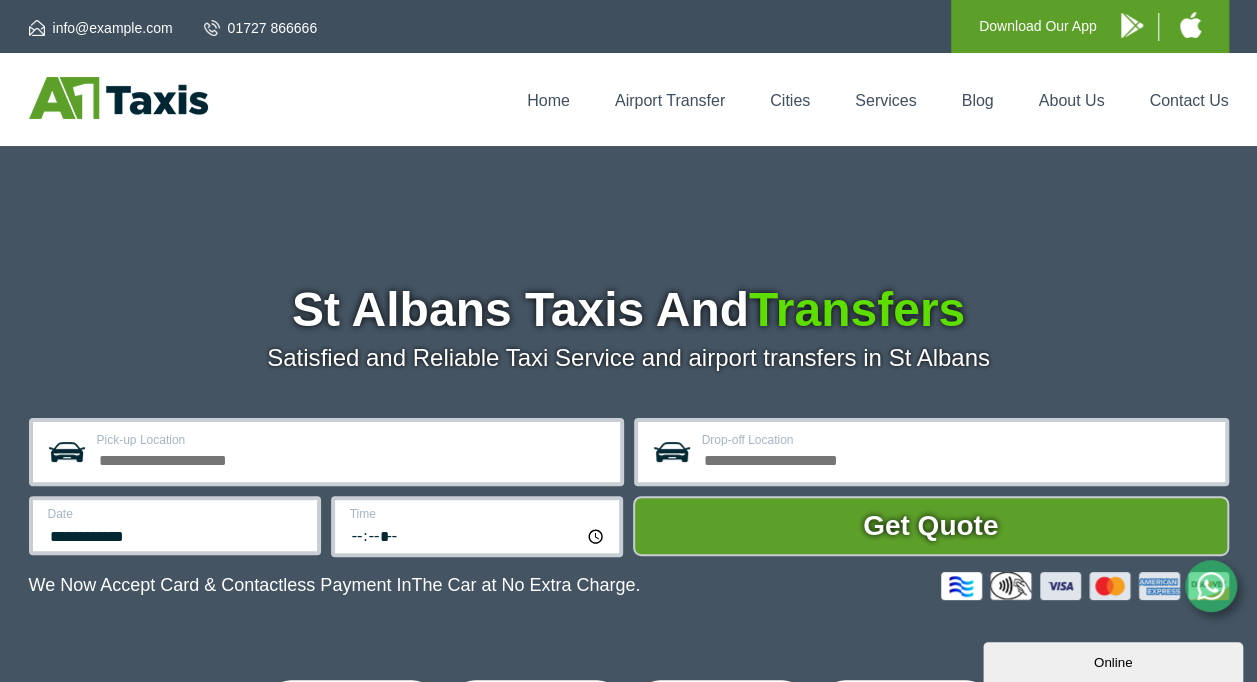 click on "Pick-up Location" at bounding box center [352, 458] 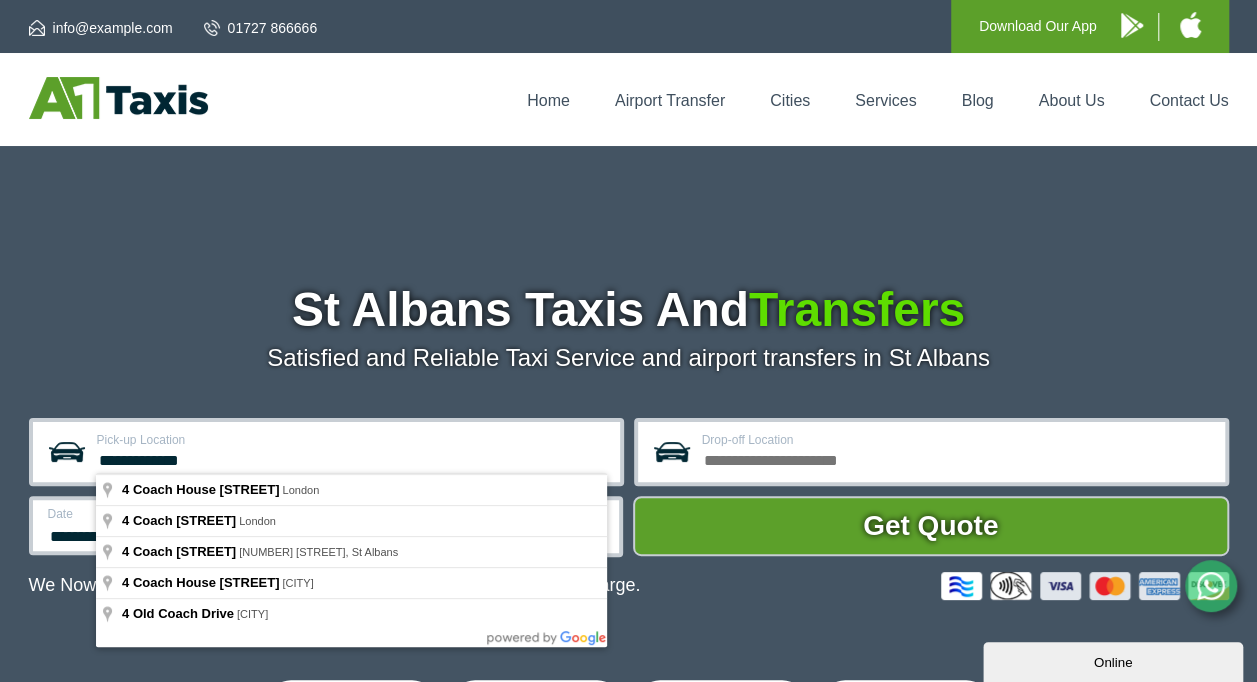type on "**********" 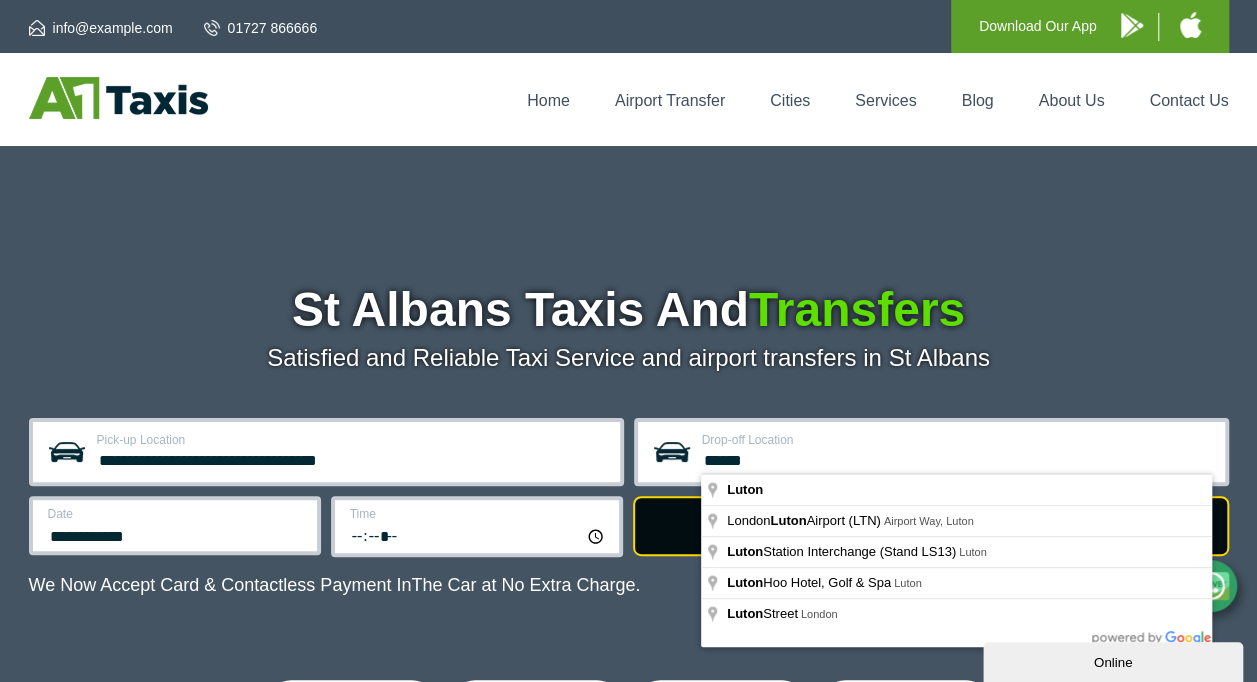 type on "*****" 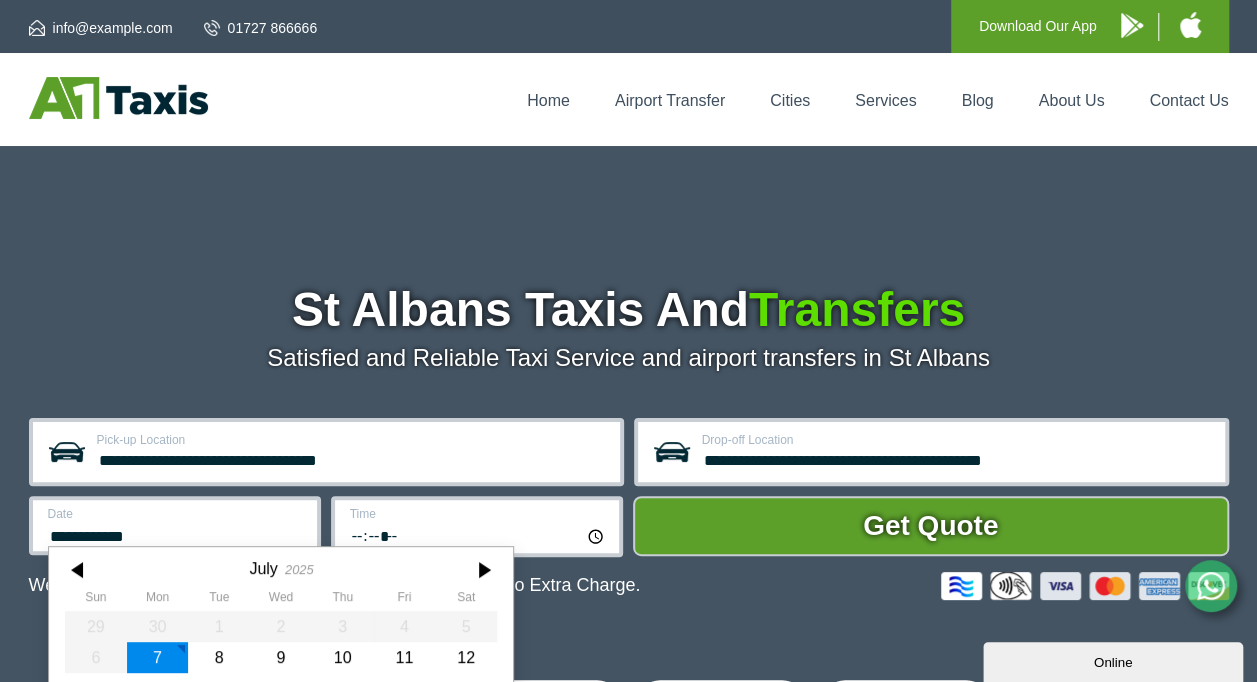 scroll, scrollTop: 148, scrollLeft: 0, axis: vertical 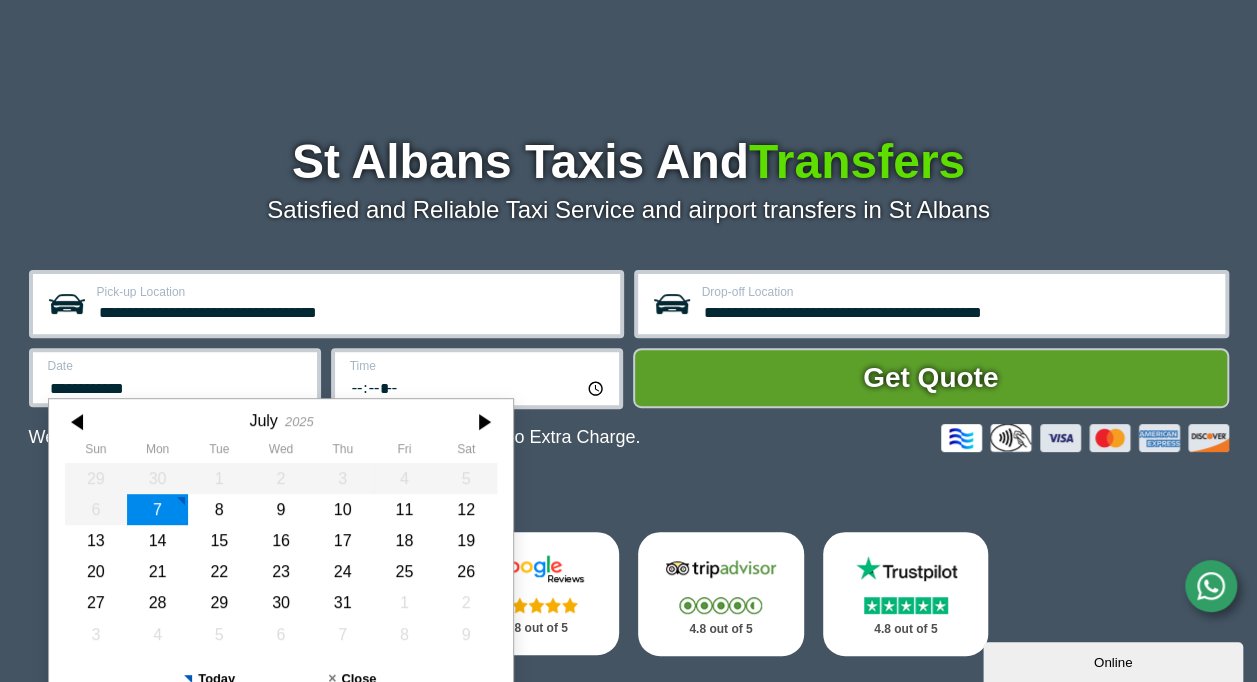 click on "**********" at bounding box center (326, 304) 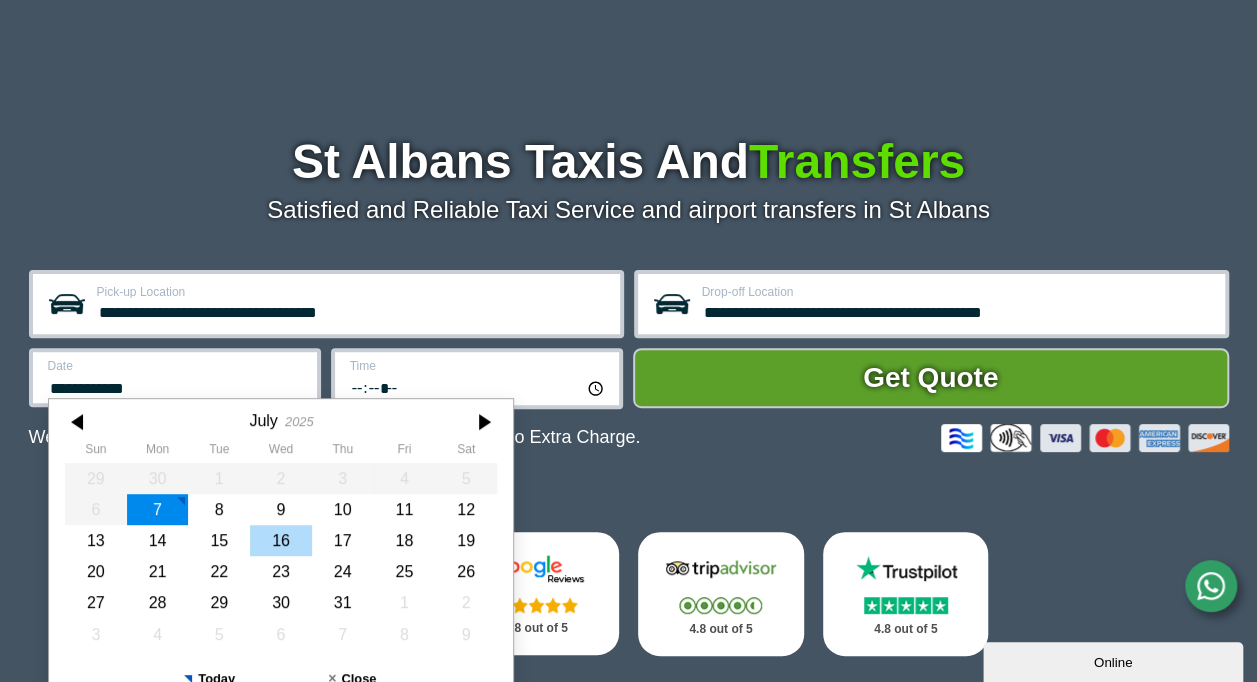click on "16" at bounding box center [281, 540] 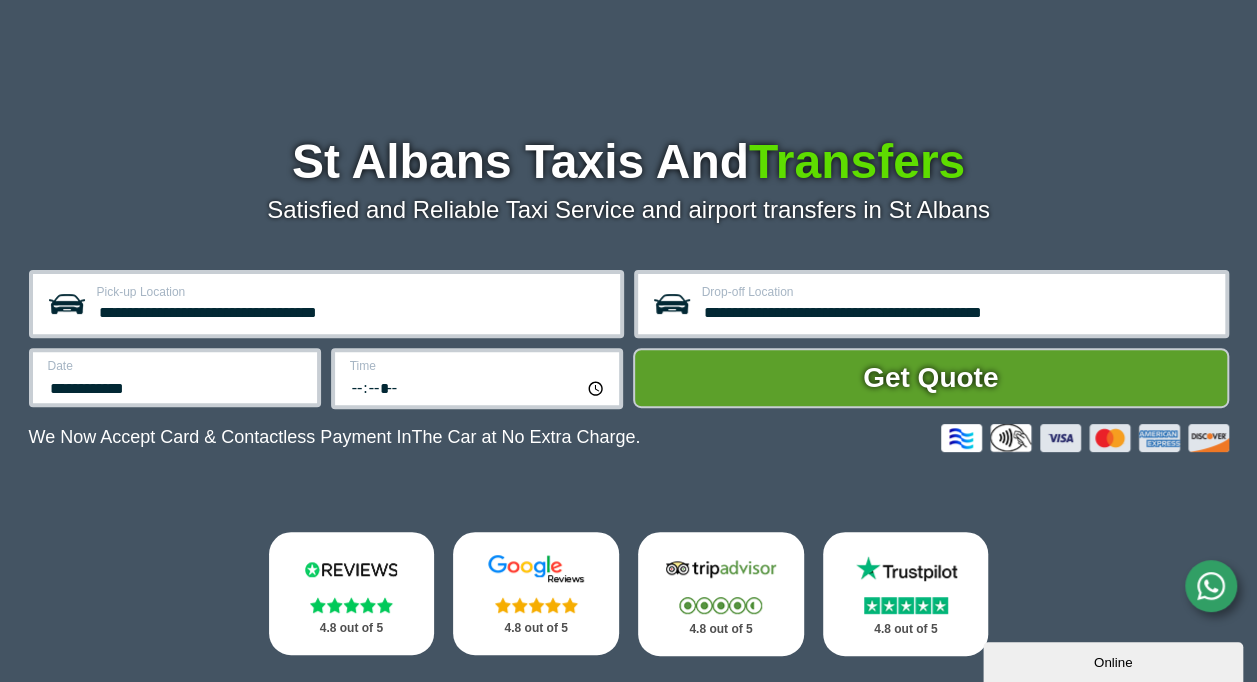 click on "*****" at bounding box center [478, 387] 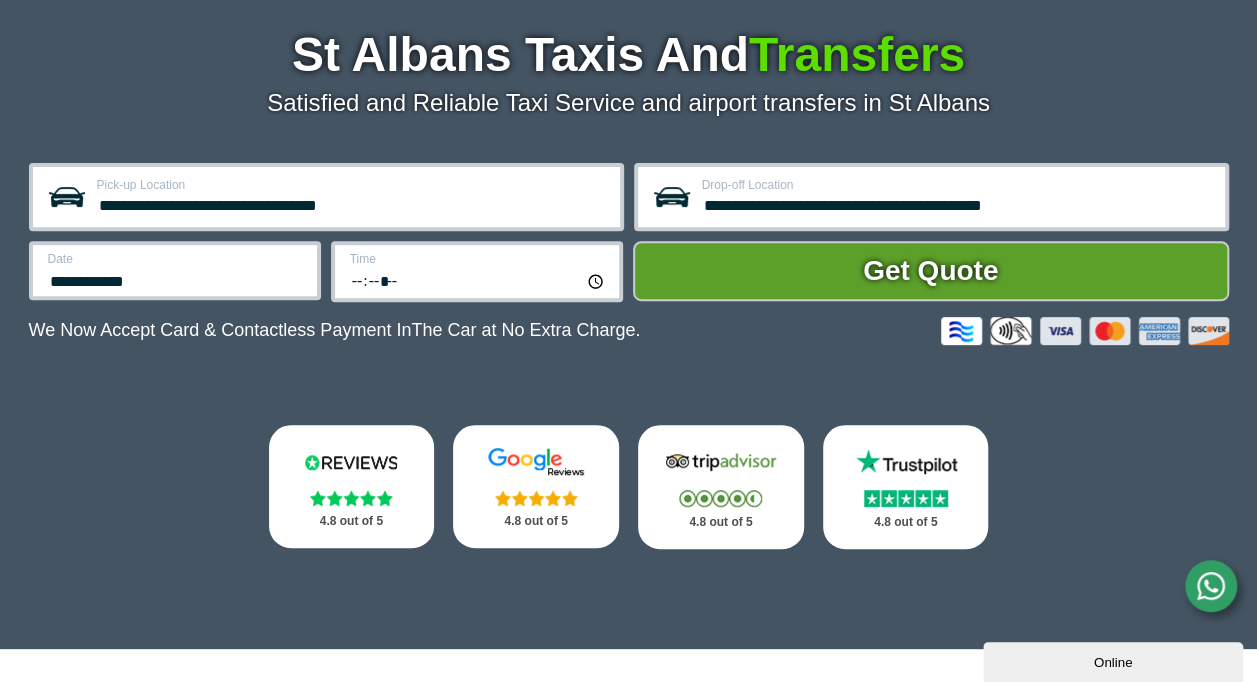 scroll, scrollTop: 148, scrollLeft: 0, axis: vertical 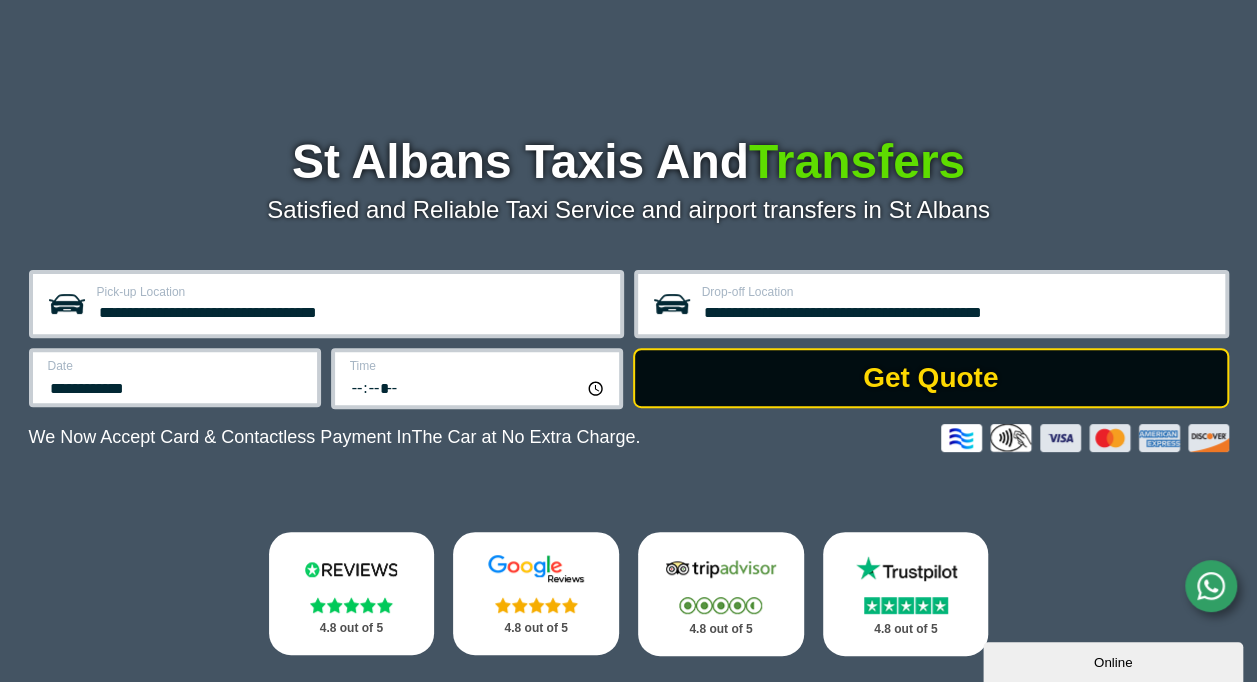 click on "Get Quote" at bounding box center (931, 378) 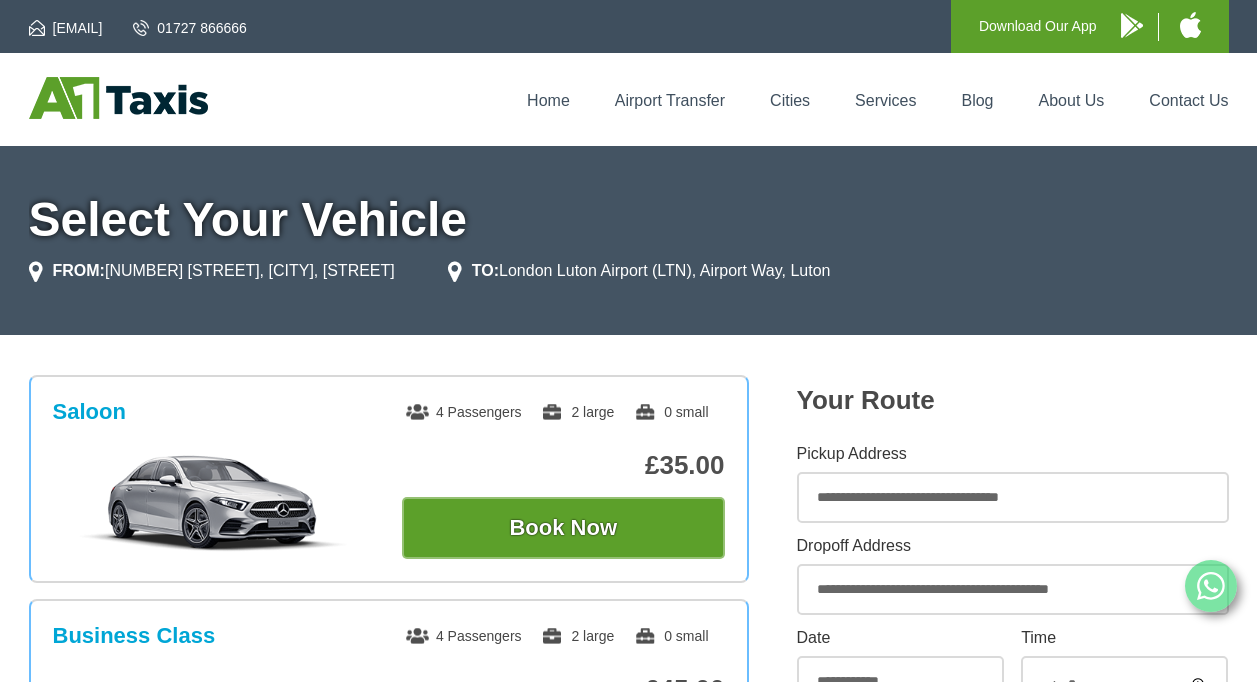 scroll, scrollTop: 0, scrollLeft: 0, axis: both 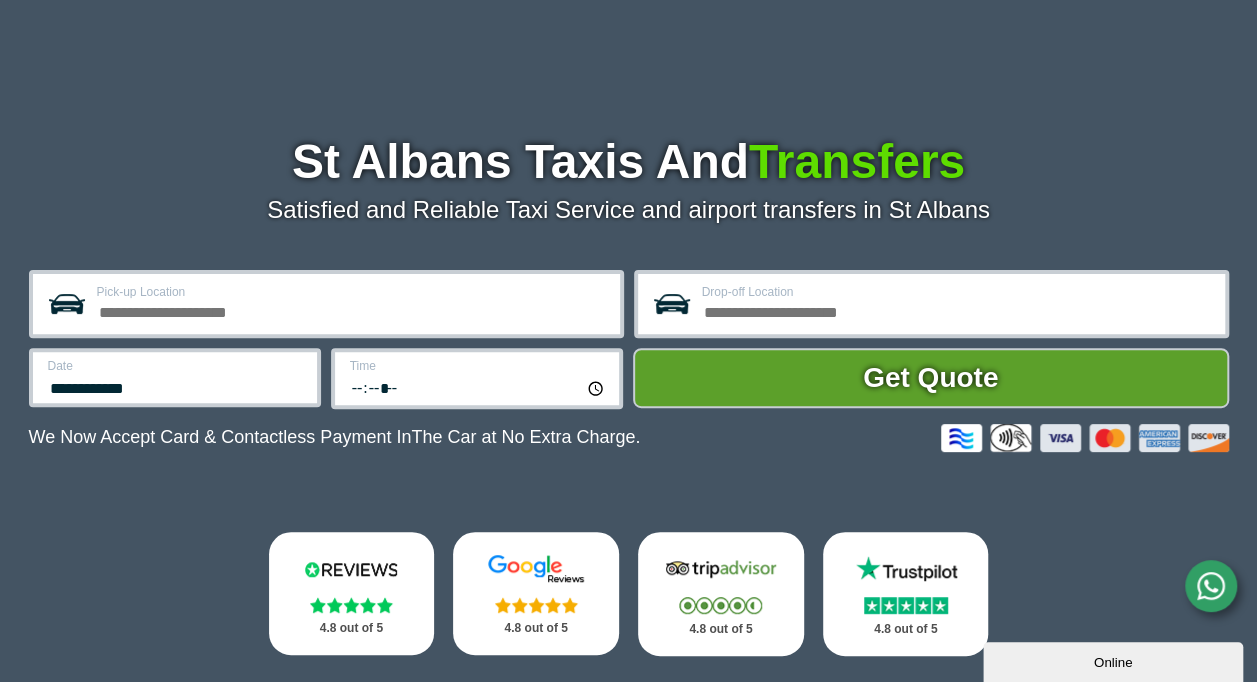 click on "Pick-up Location" at bounding box center (352, 310) 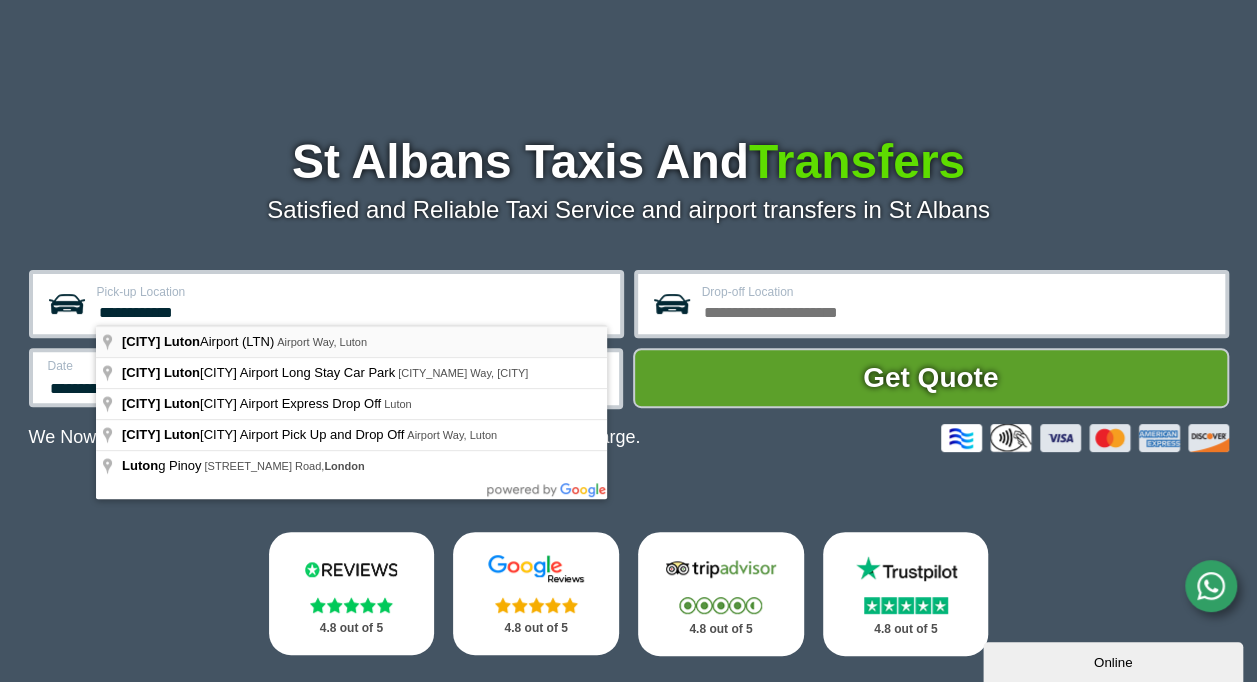 type on "**********" 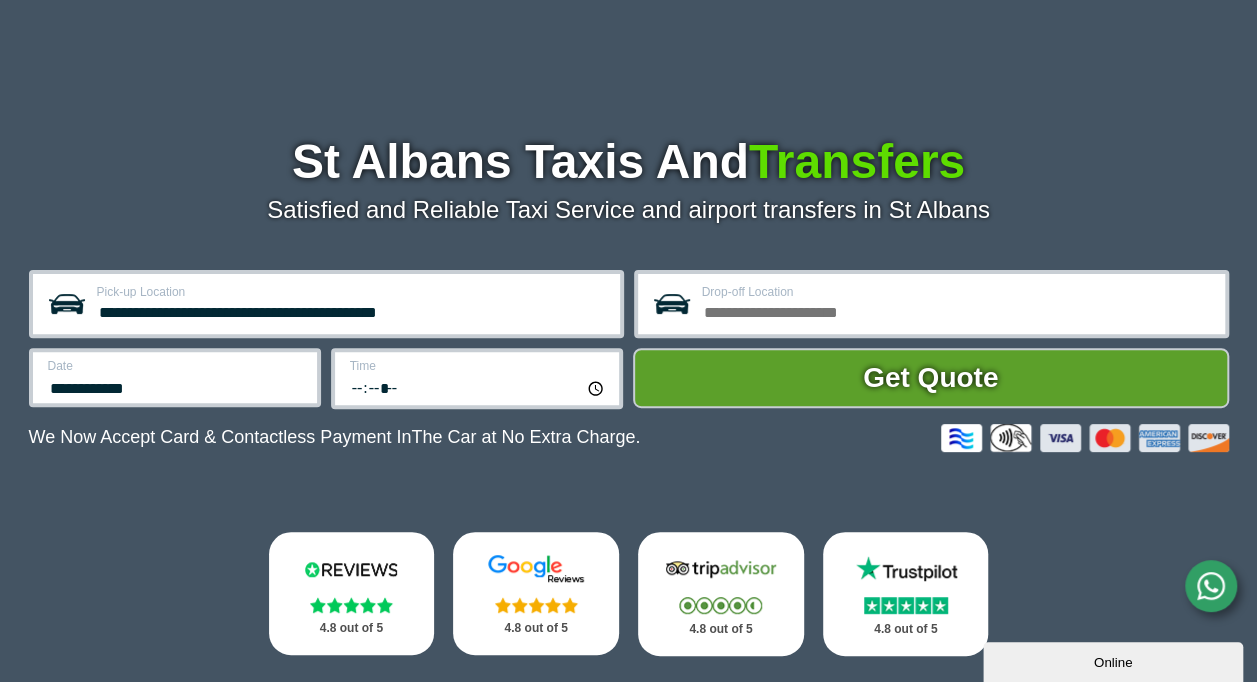 click on "Drop-off Location" at bounding box center (957, 292) 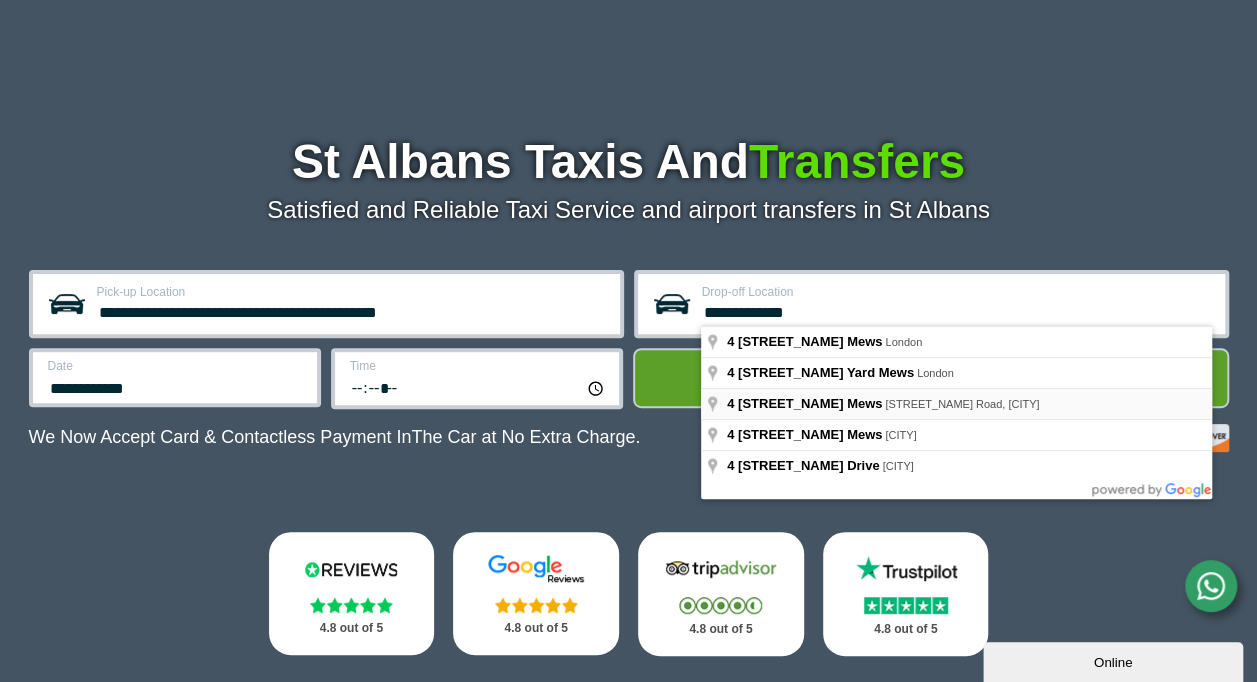 type on "**********" 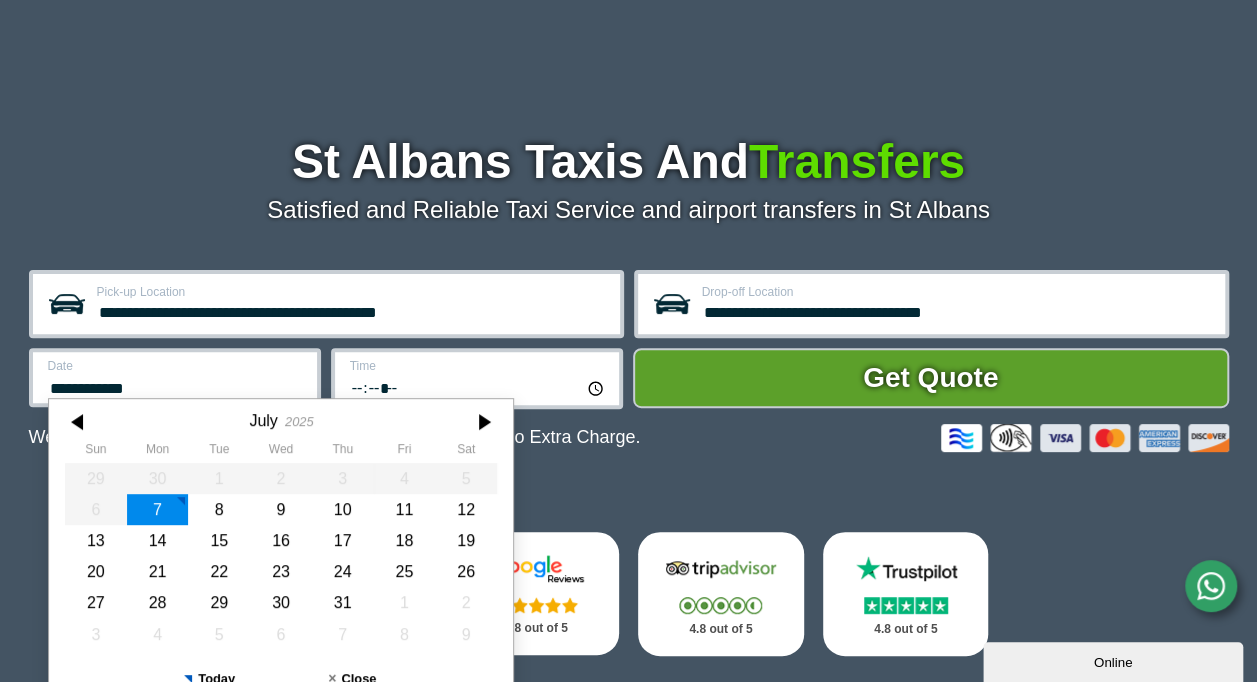 click on "**********" at bounding box center (176, 386) 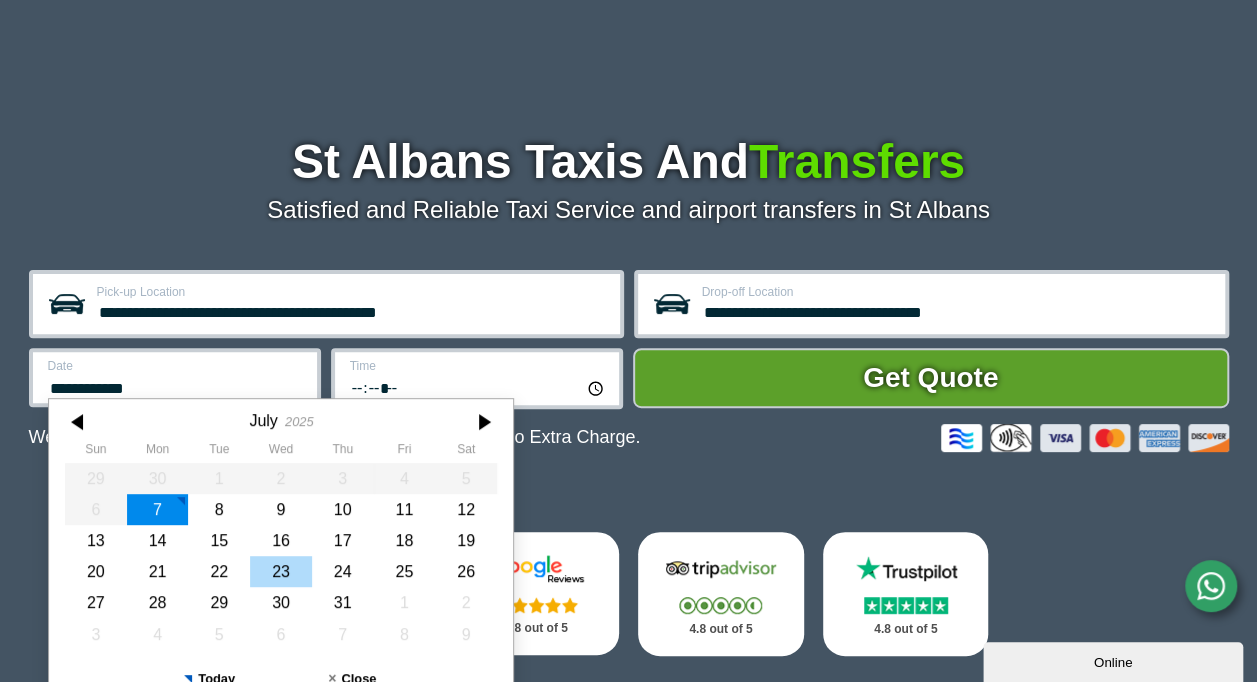 click on "23" at bounding box center [281, 571] 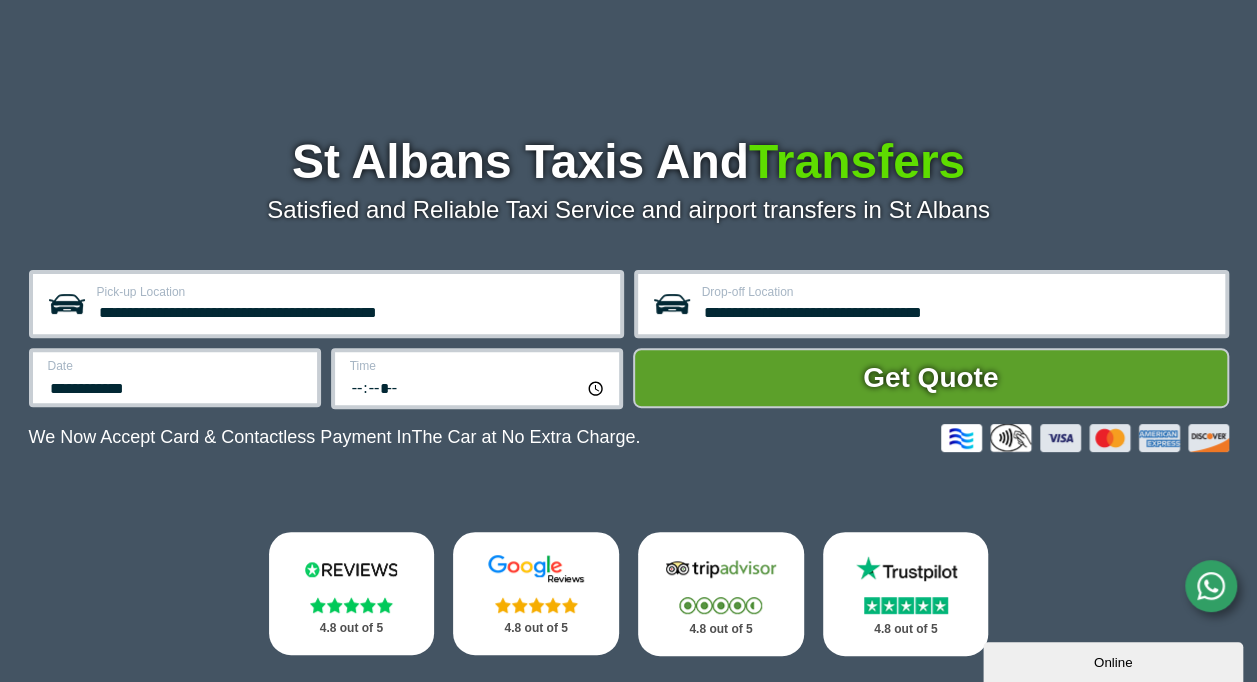 click on "*****" at bounding box center (478, 387) 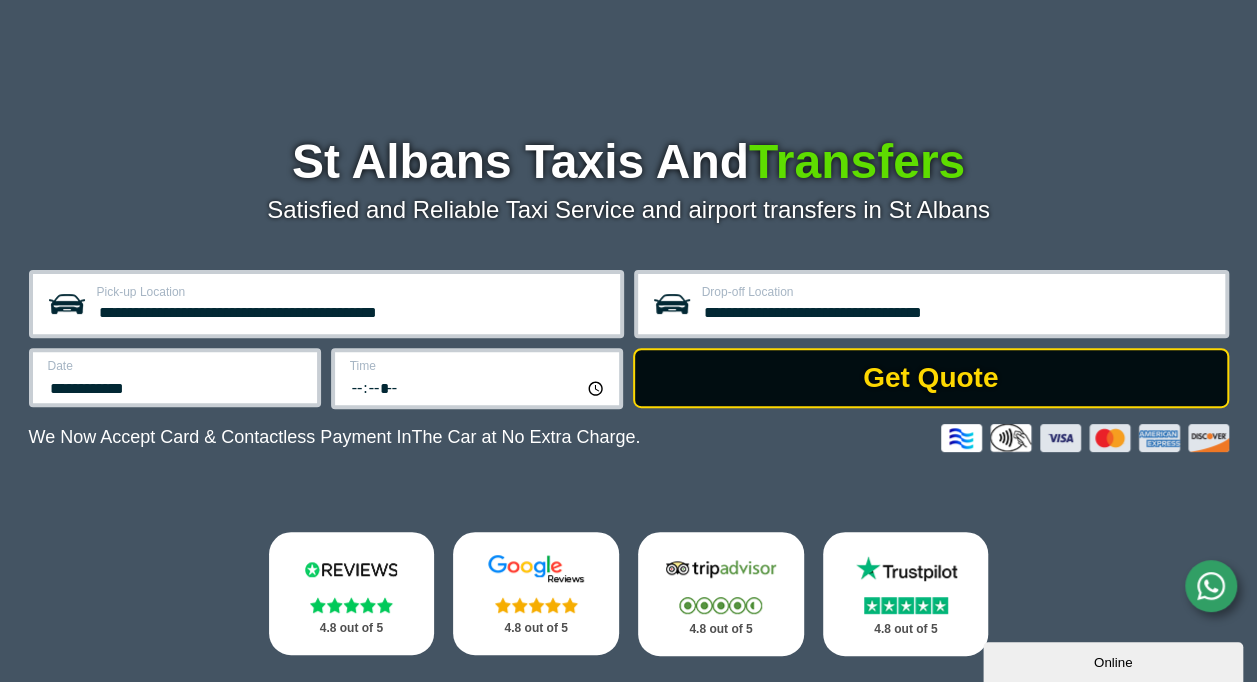 click on "Get Quote" at bounding box center [931, 378] 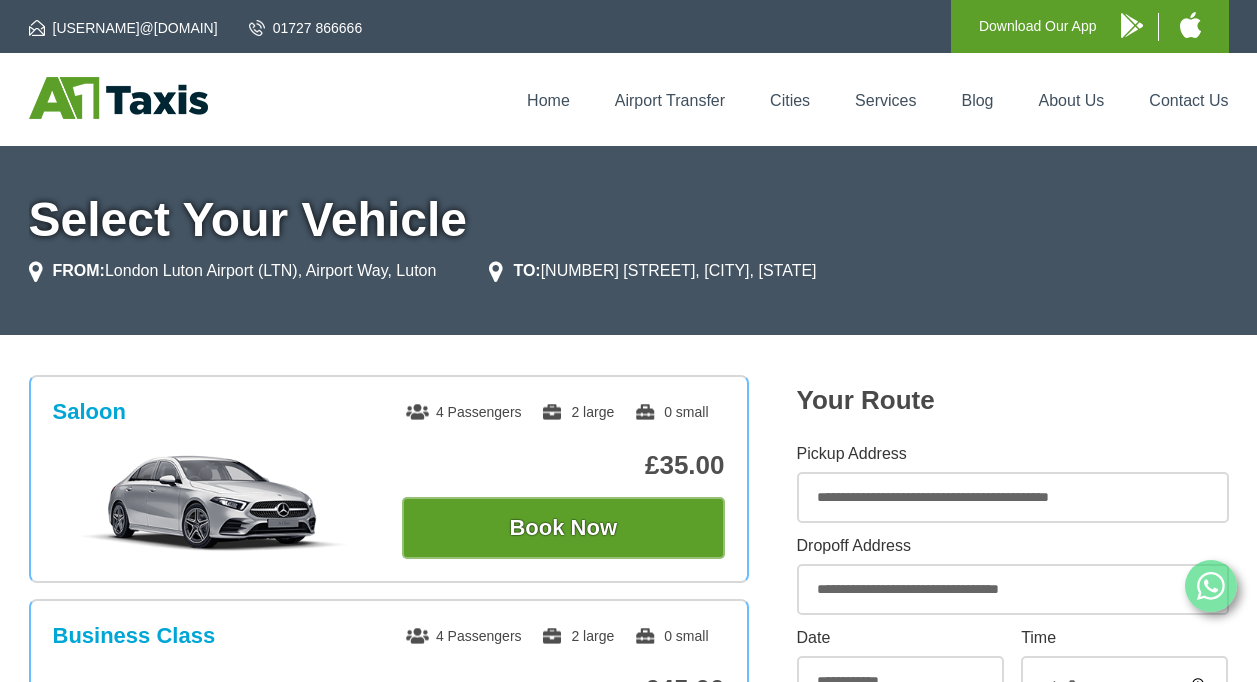 scroll, scrollTop: 0, scrollLeft: 0, axis: both 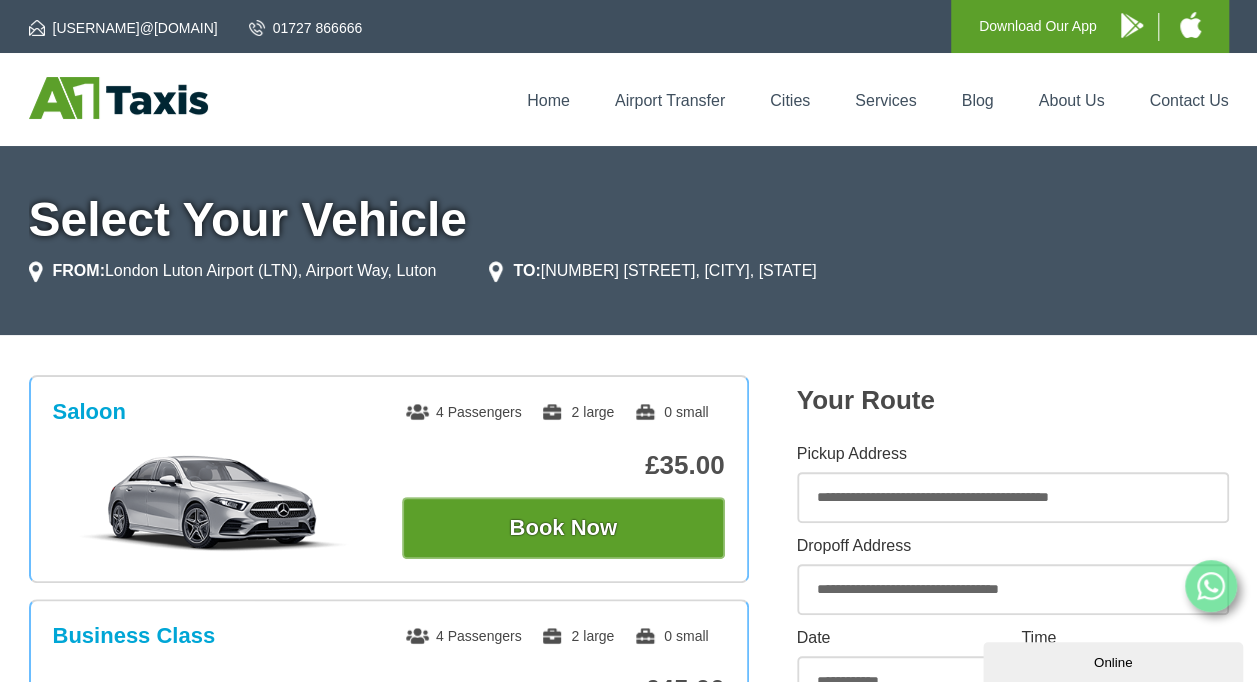 click on "01727 866666" at bounding box center [306, 28] 